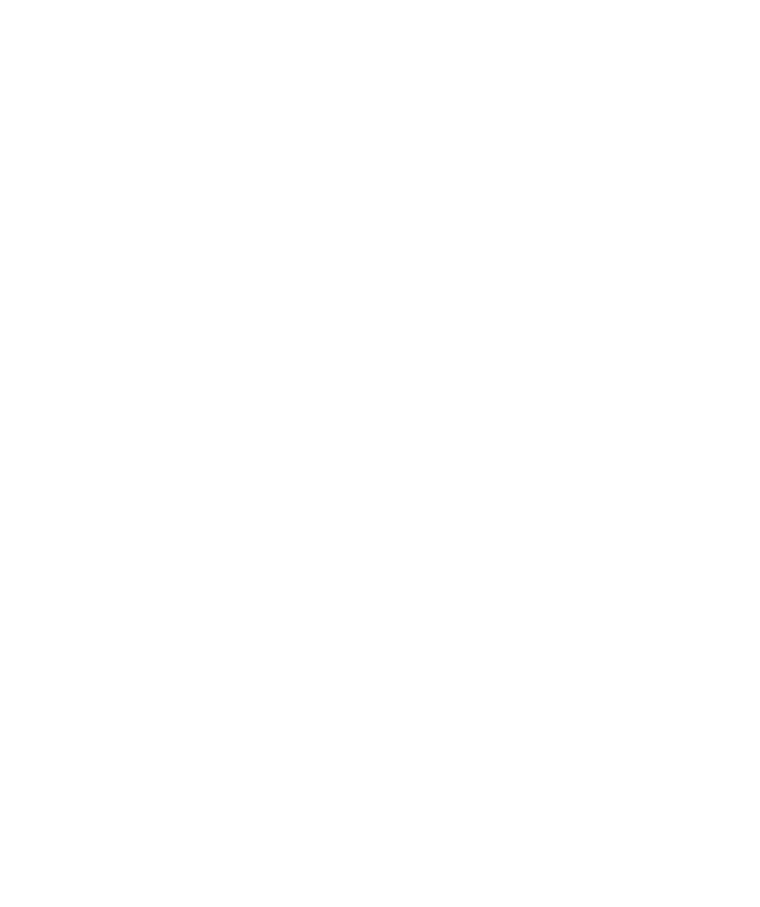 scroll, scrollTop: 0, scrollLeft: 0, axis: both 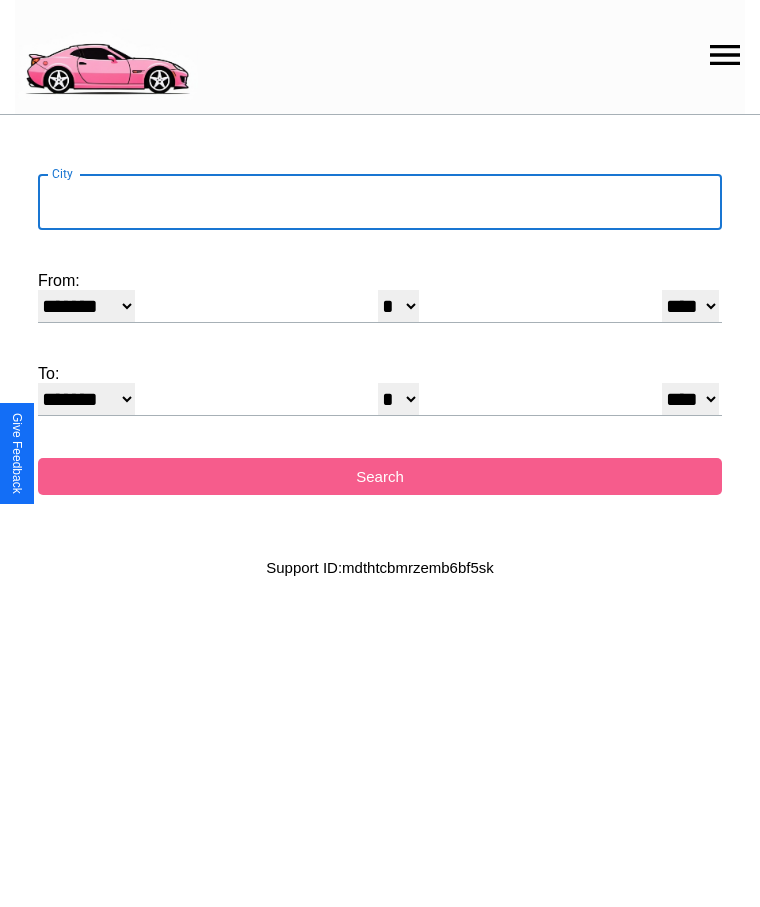click on "City" at bounding box center [380, 202] 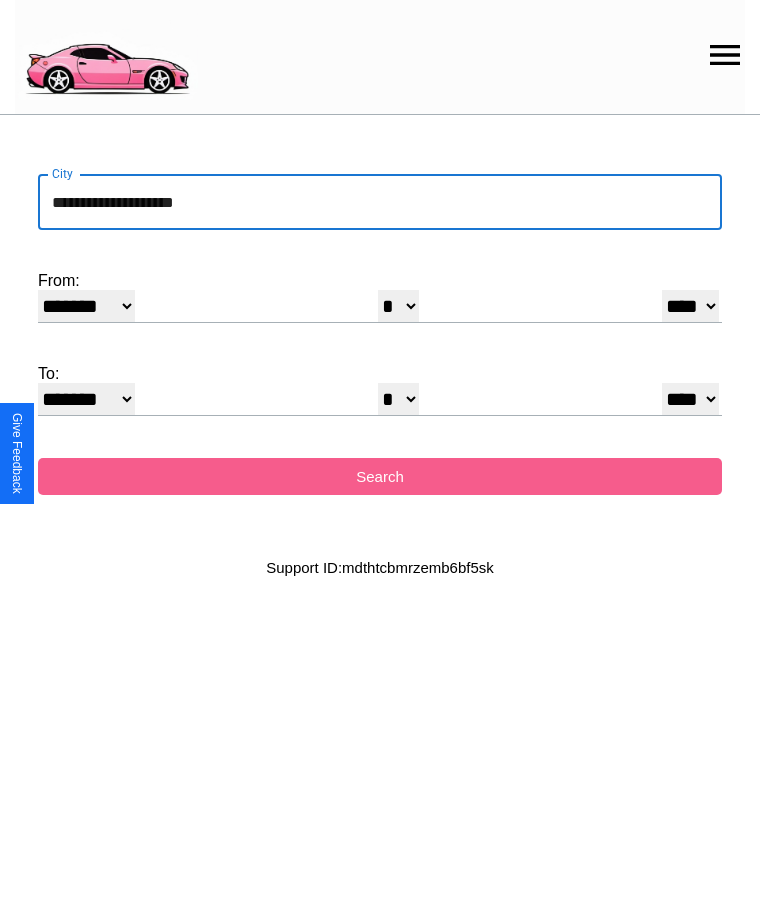 type on "**********" 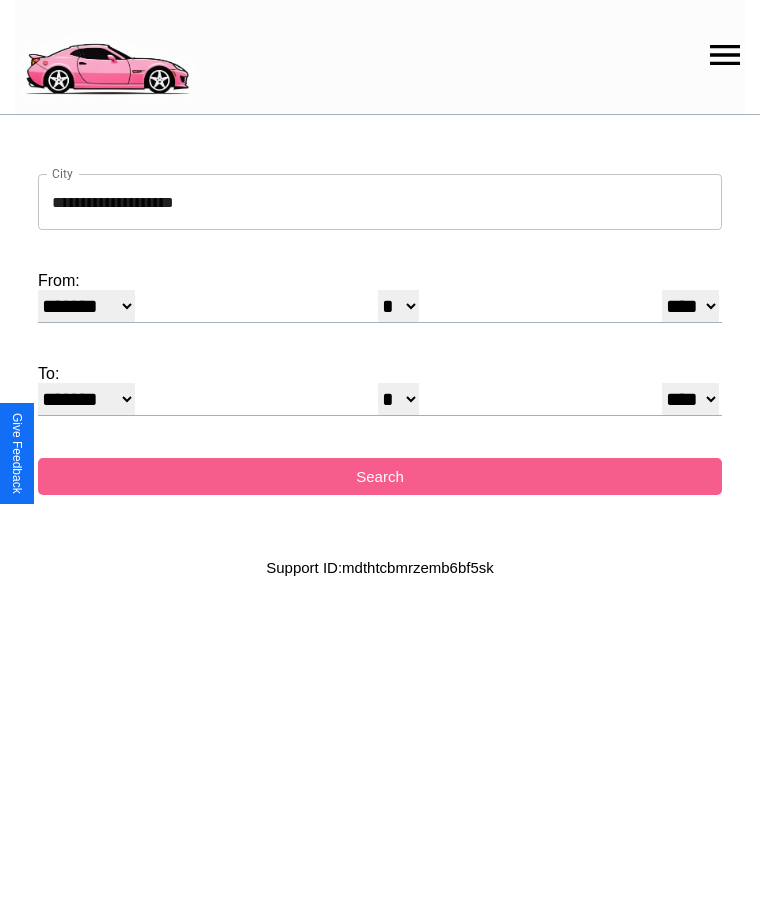 click on "******* ******** ***** ***** *** **** **** ****** ********* ******* ******** ********" at bounding box center (86, 306) 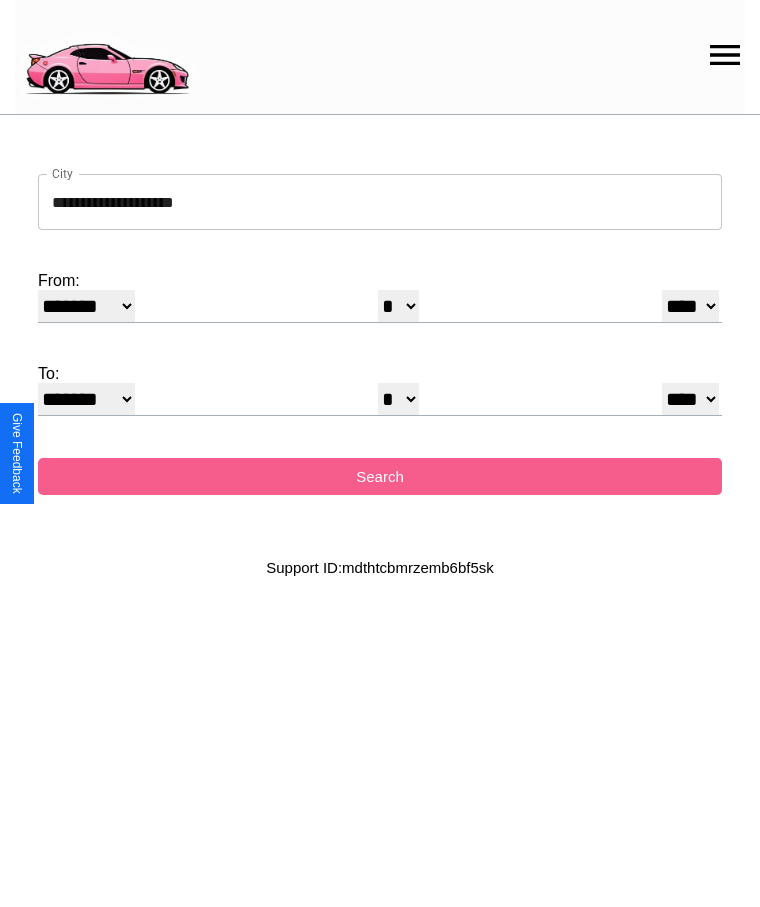 select on "*" 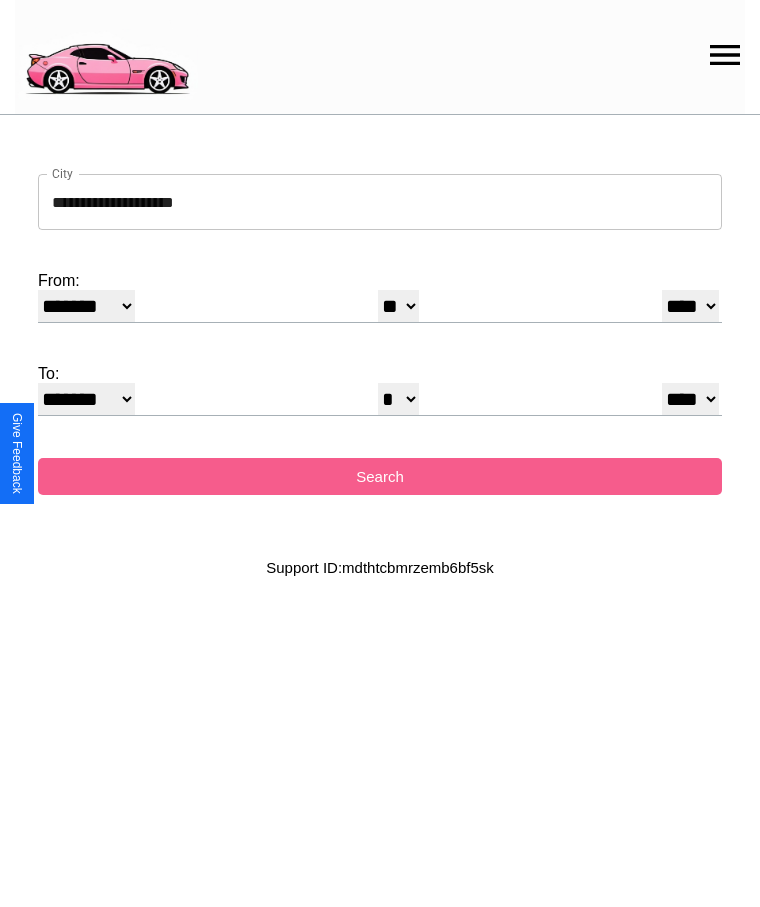 click on "**** **** **** **** **** **** **** **** **** ****" at bounding box center (690, 306) 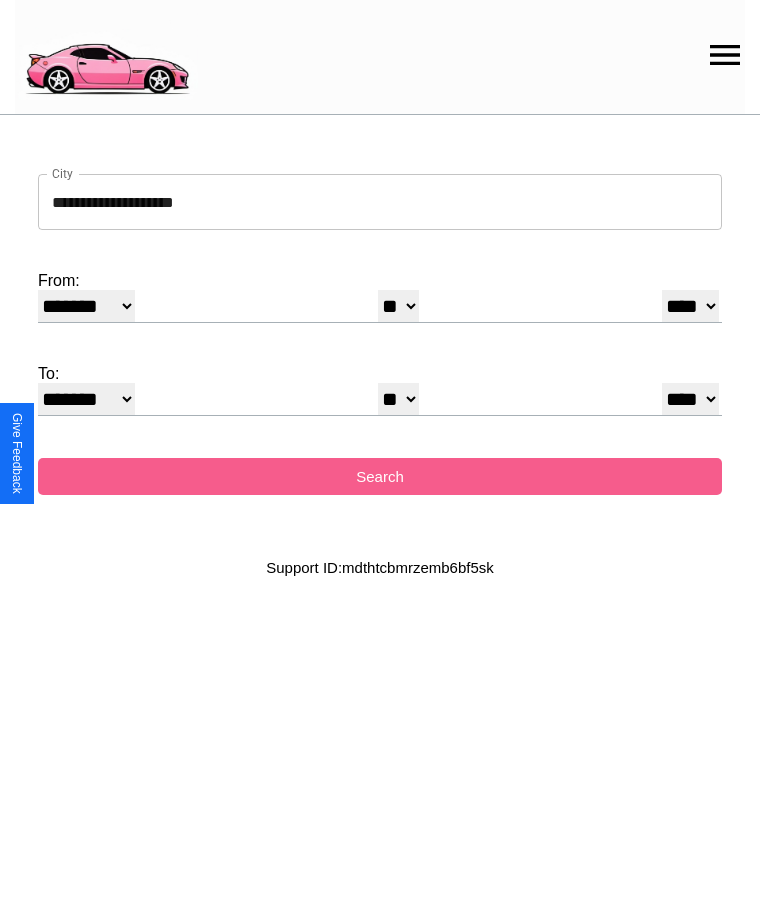 click on "* * * * * * * * * ** ** ** ** ** ** ** ** ** ** ** ** ** ** ** ** ** ** ** ** ** **" at bounding box center [398, 399] 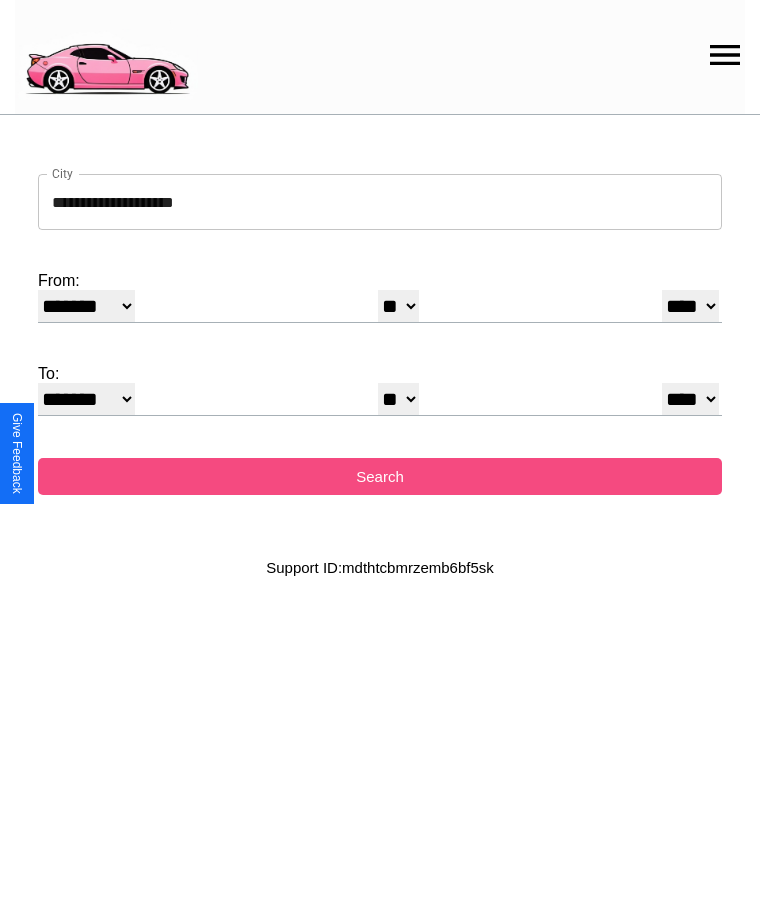 click on "Search" at bounding box center (380, 476) 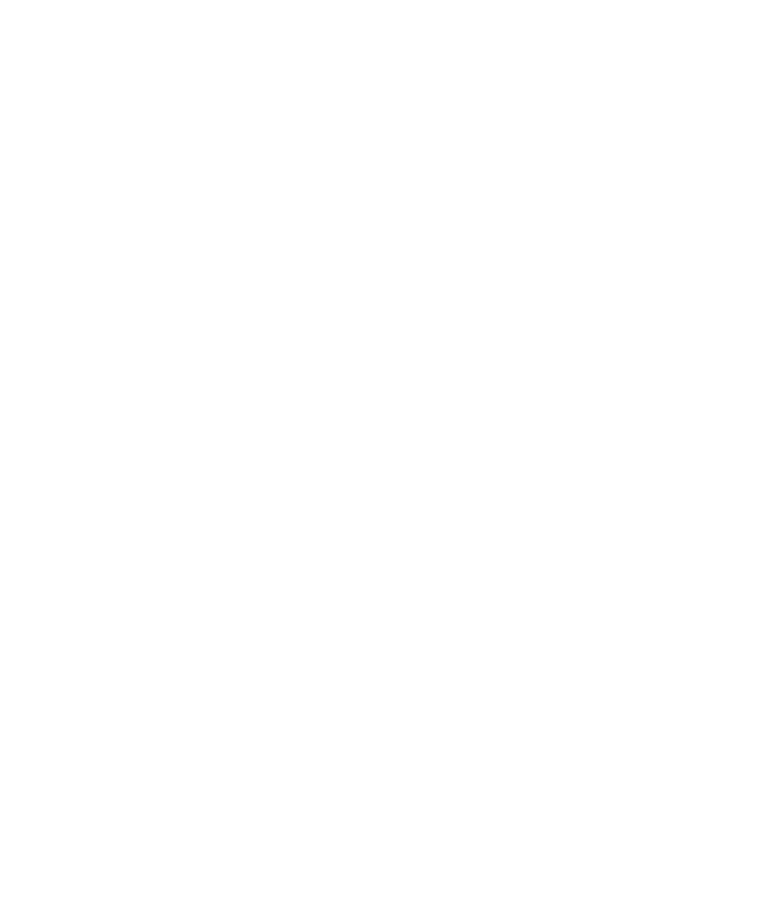 scroll, scrollTop: 0, scrollLeft: 0, axis: both 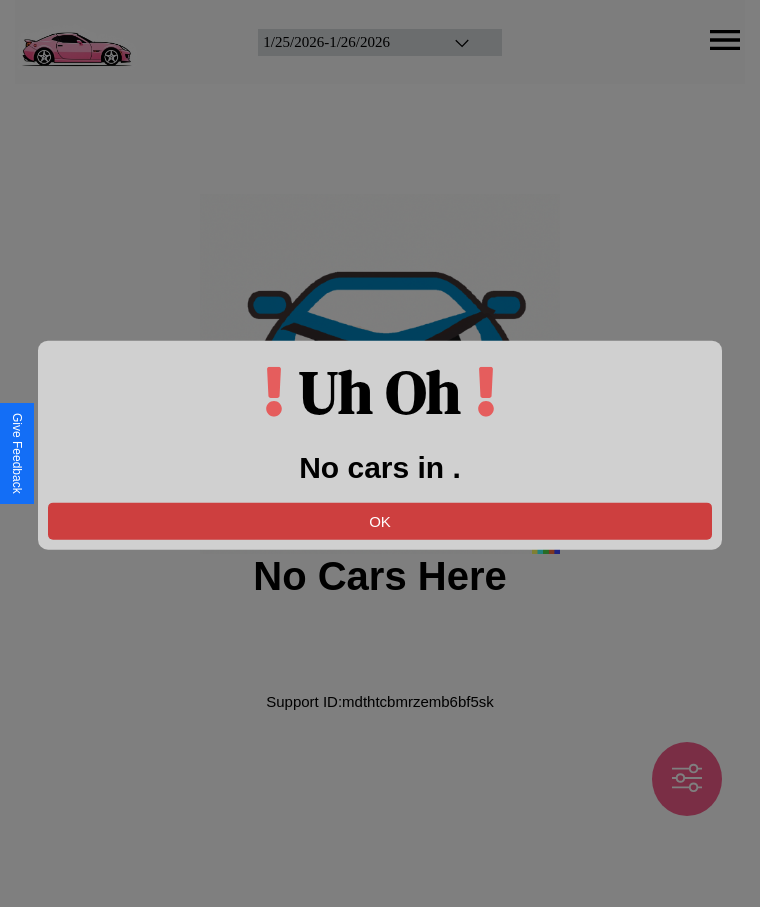 click on "OK" at bounding box center [380, 520] 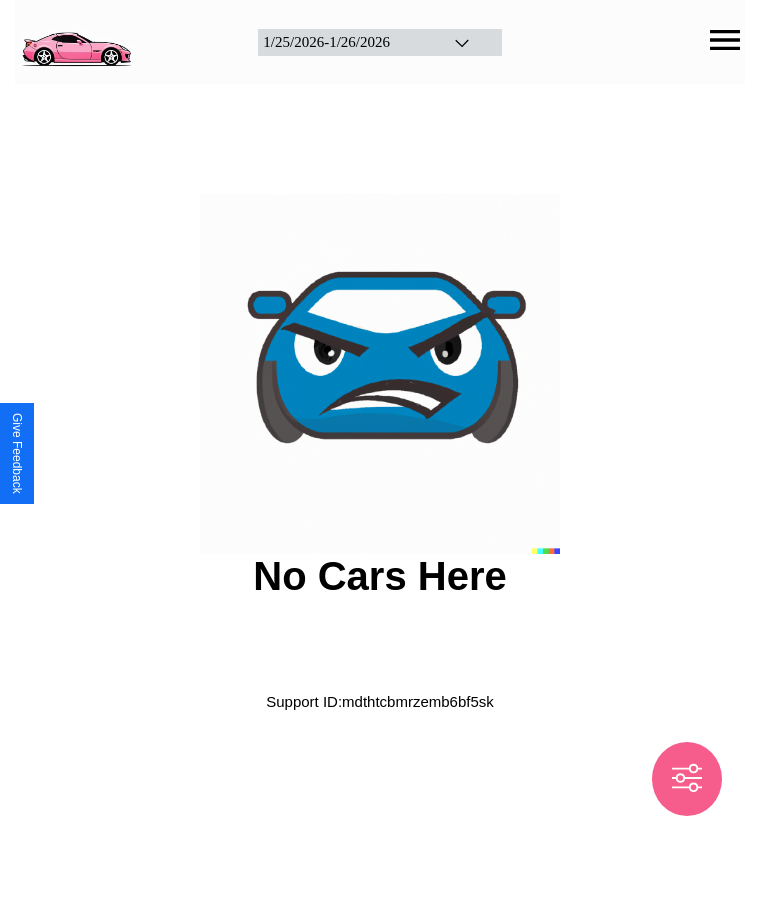 click at bounding box center (76, 40) 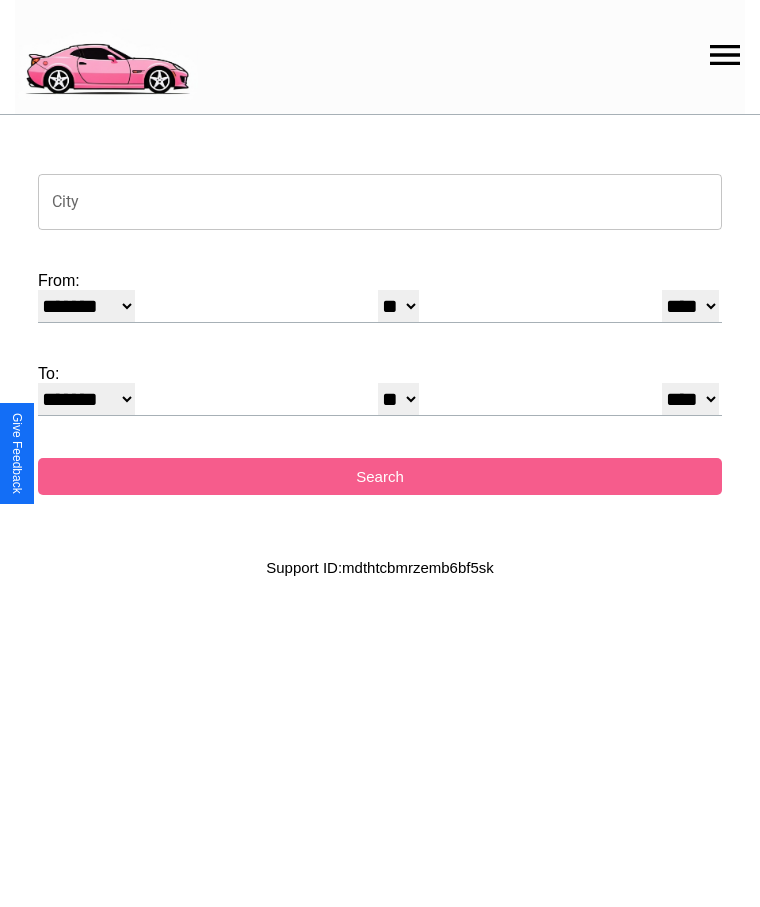 click 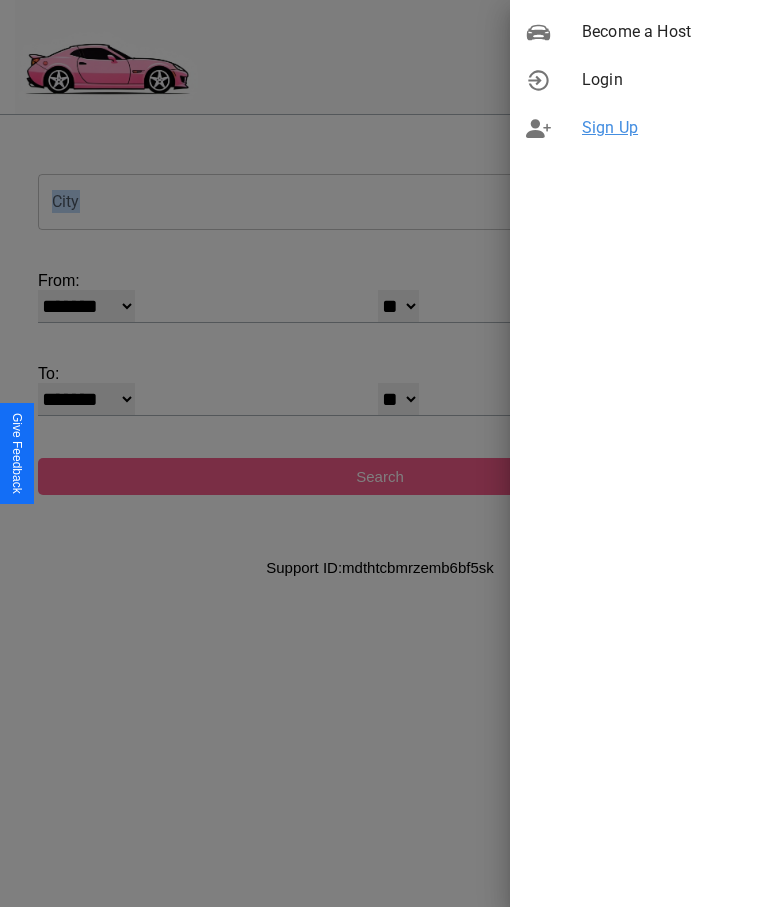 click on "Sign Up" at bounding box center [663, 128] 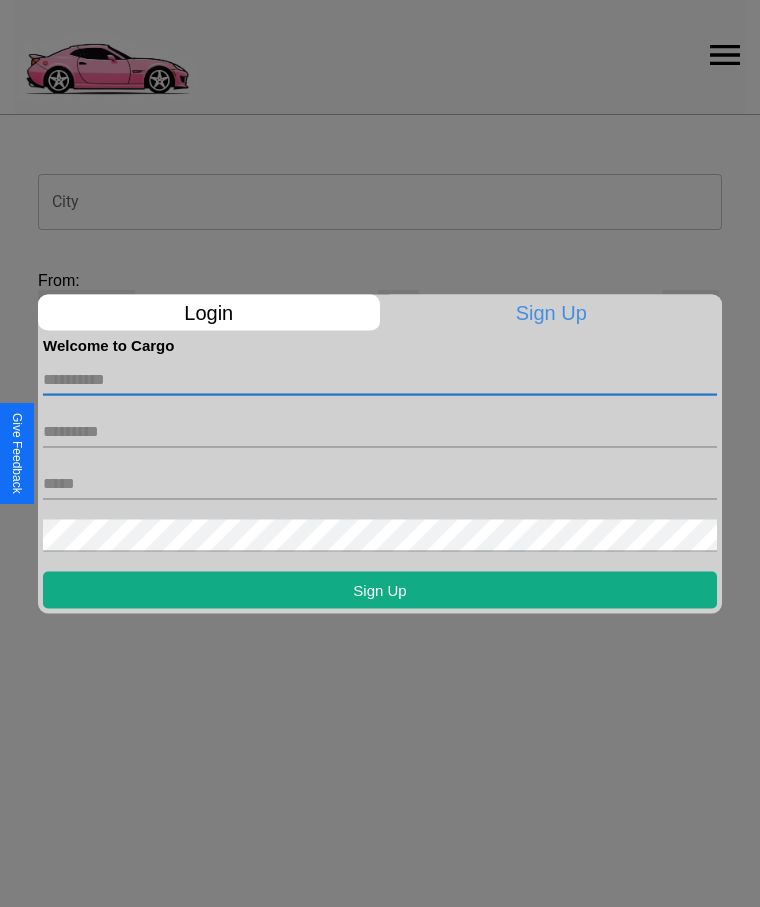 click at bounding box center [380, 379] 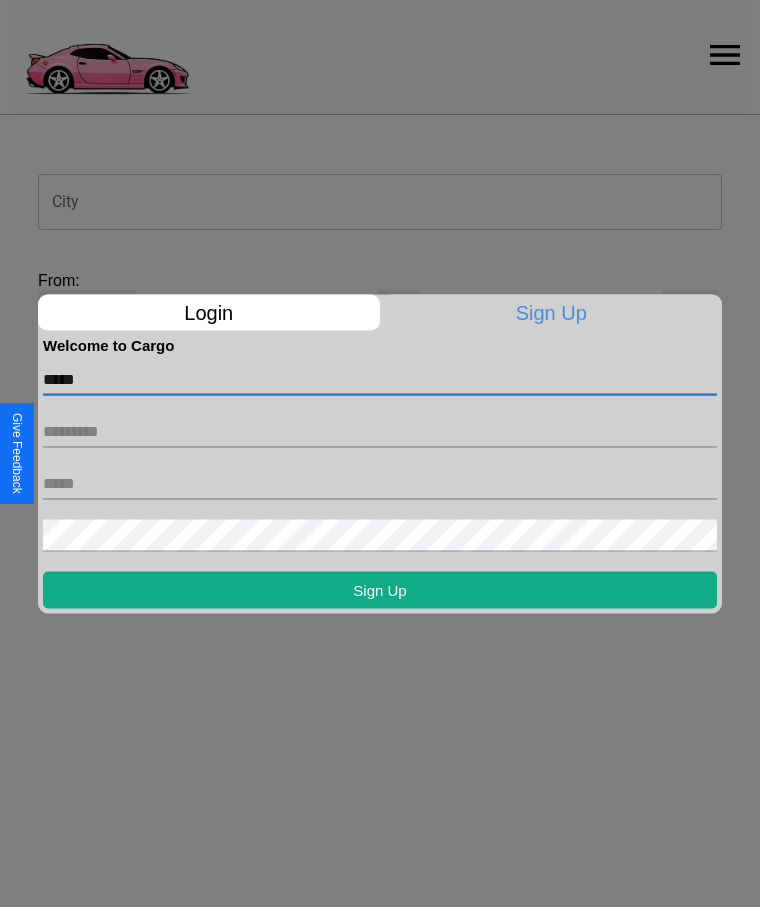 type on "*****" 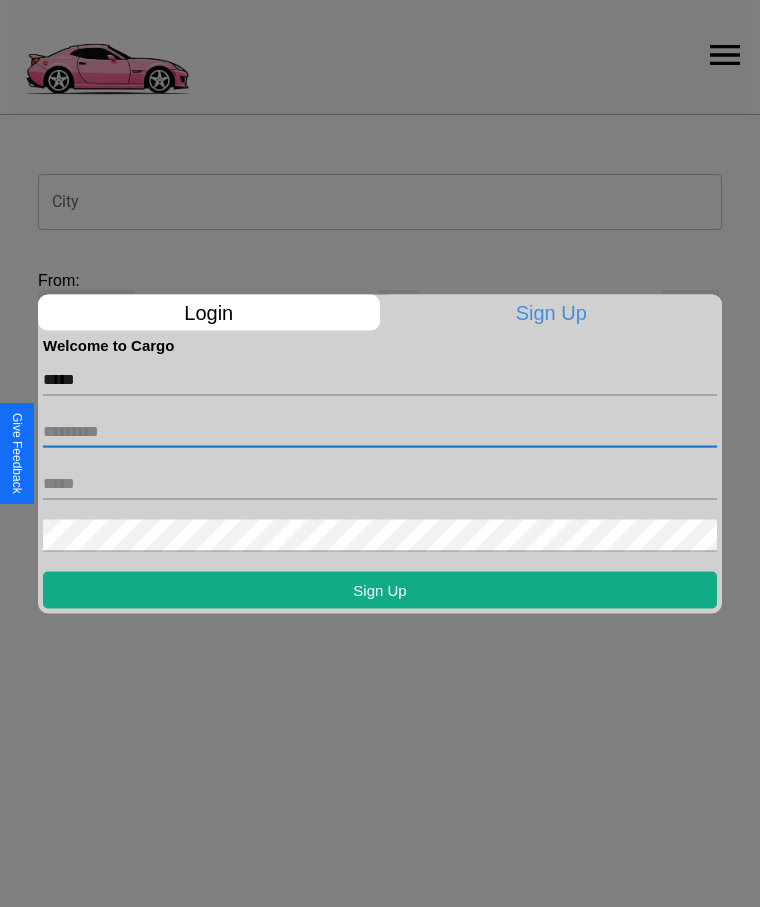 click at bounding box center (380, 431) 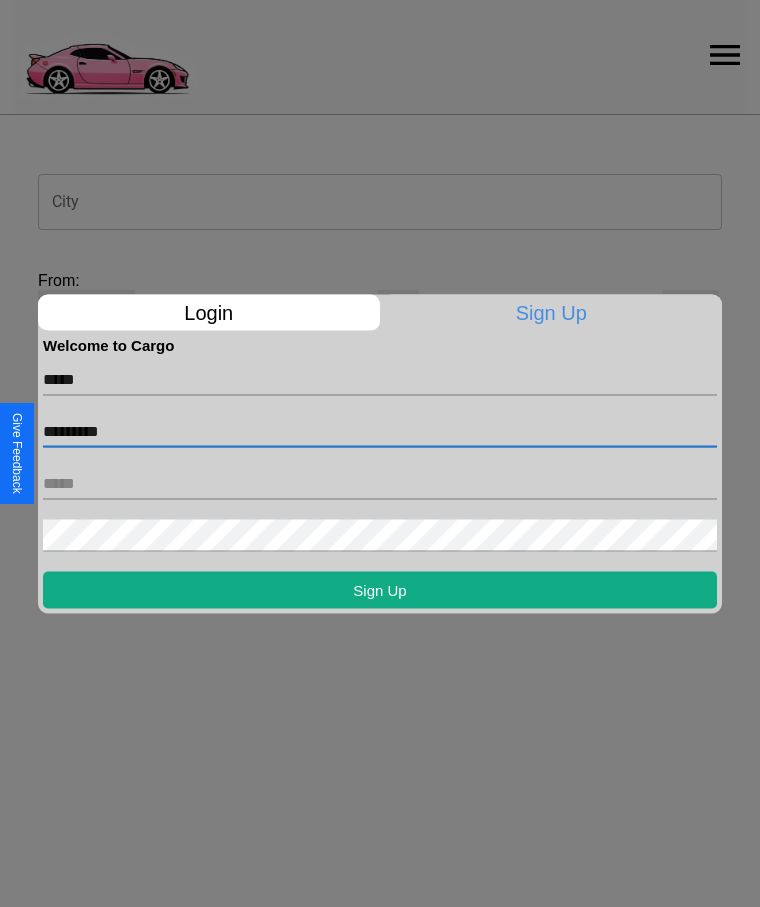 type on "*********" 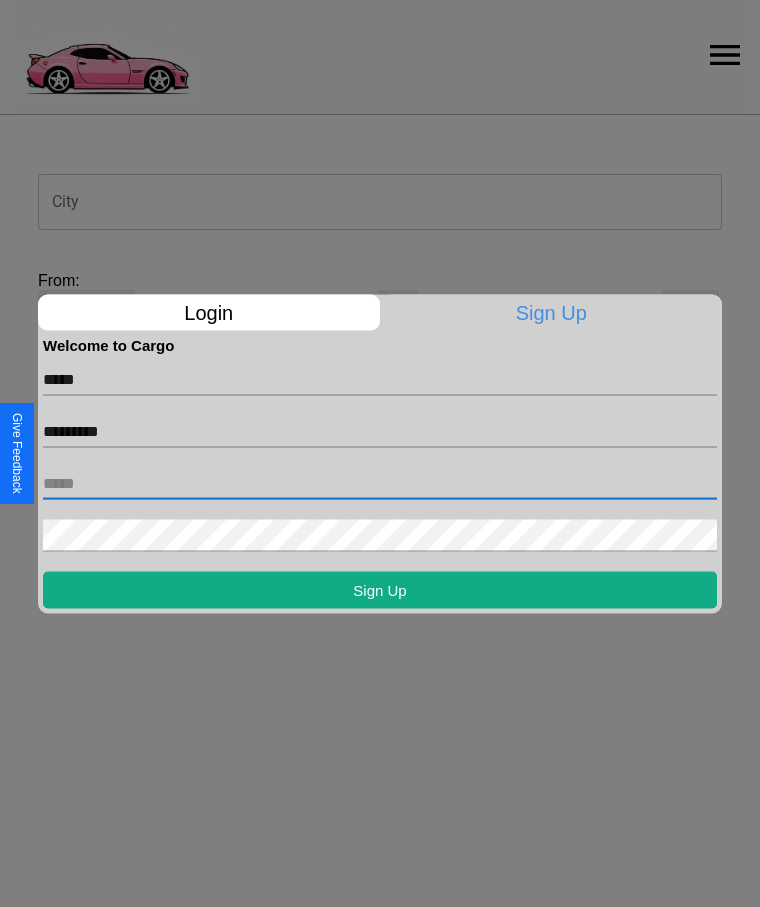 click at bounding box center [380, 483] 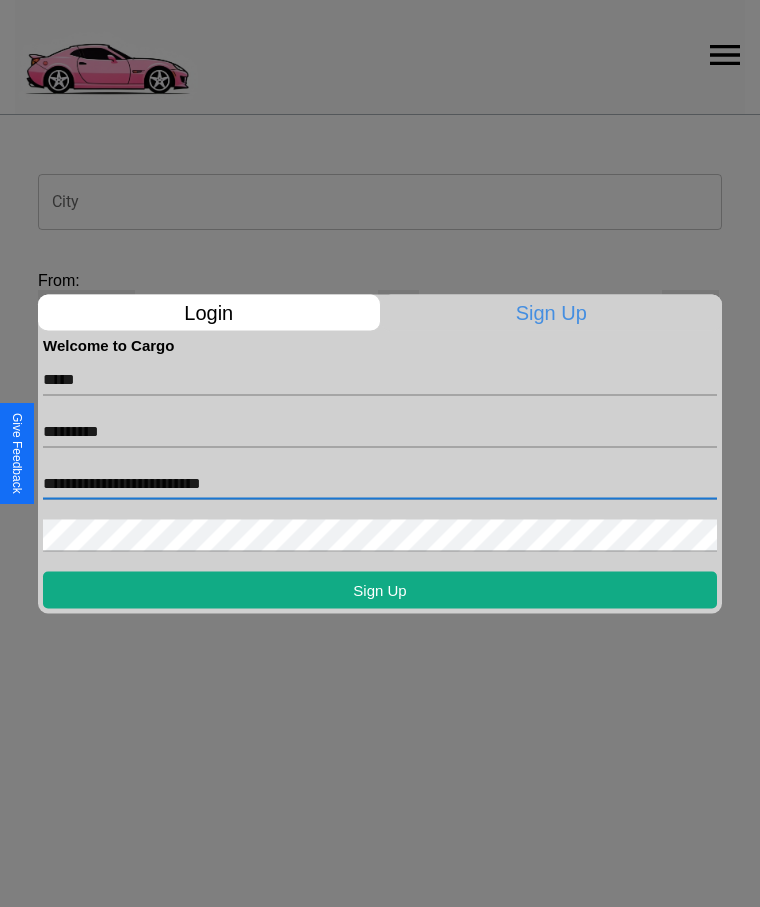 type on "**********" 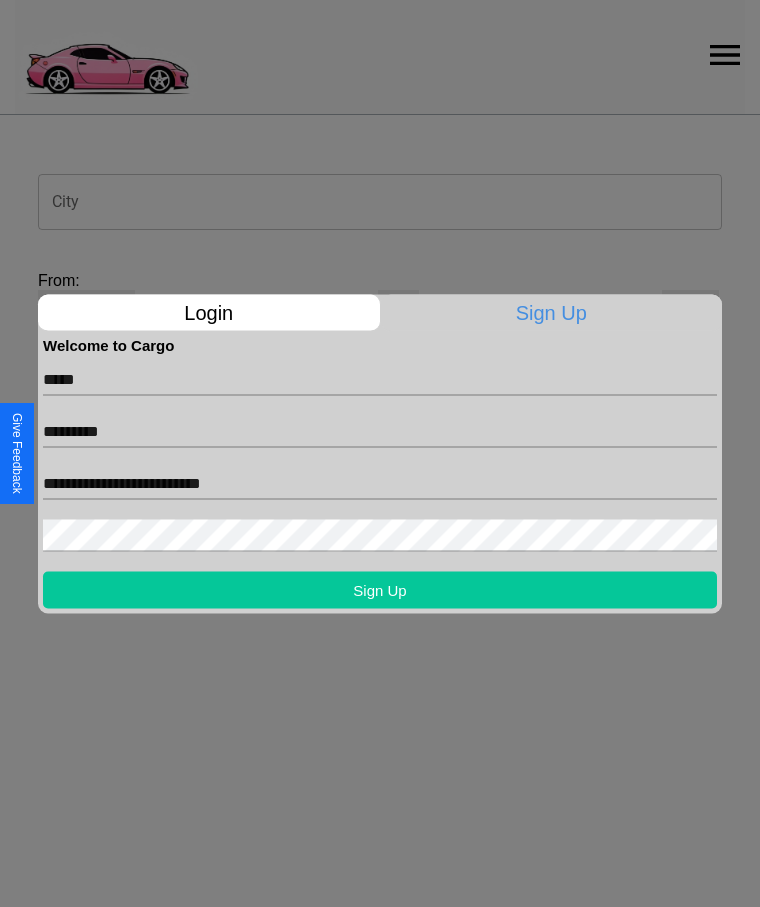 click on "Sign Up" at bounding box center [380, 589] 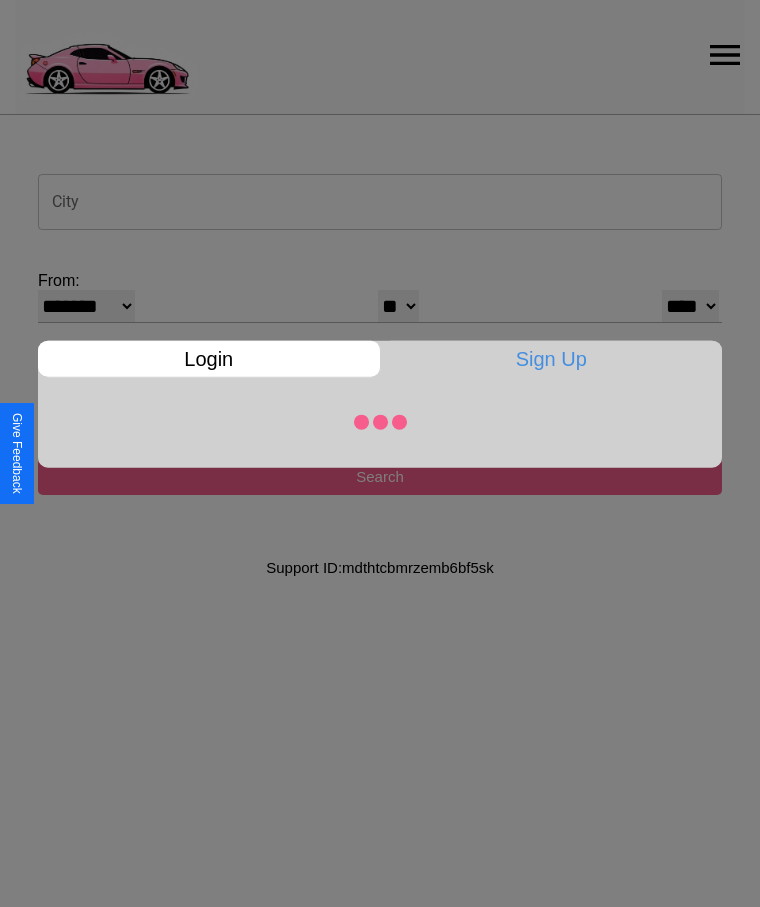 select on "**" 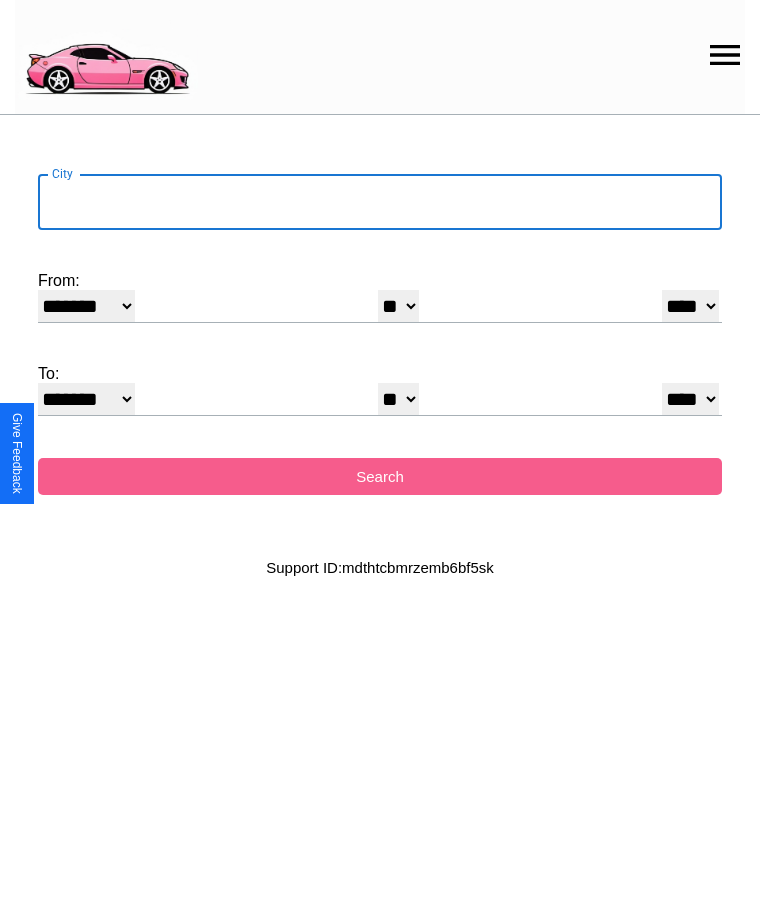 click on "City" at bounding box center [380, 202] 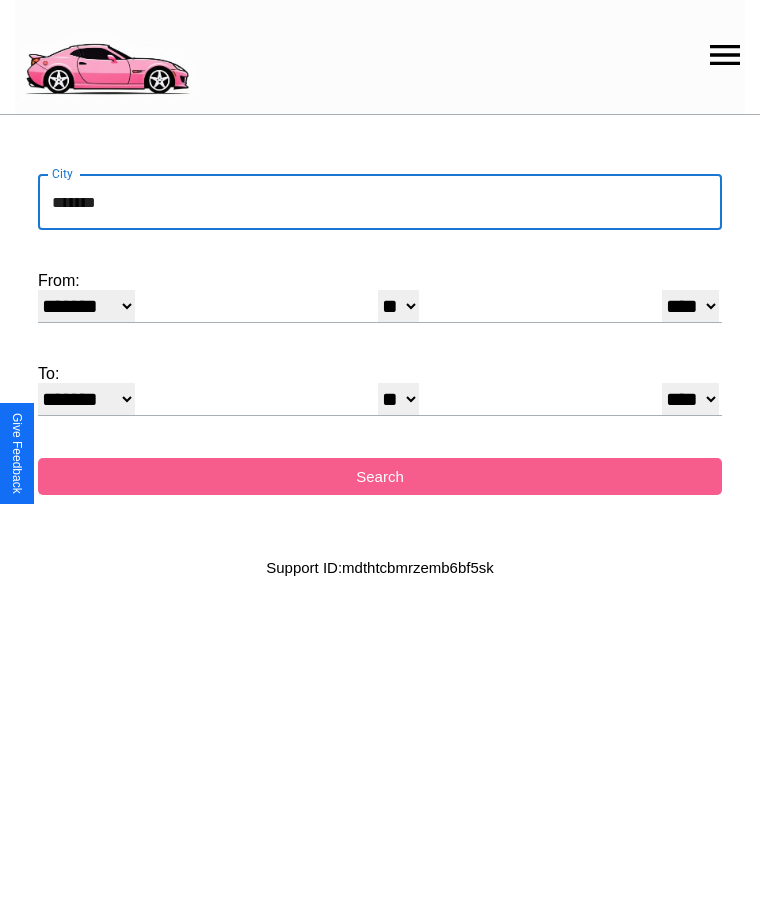type on "*******" 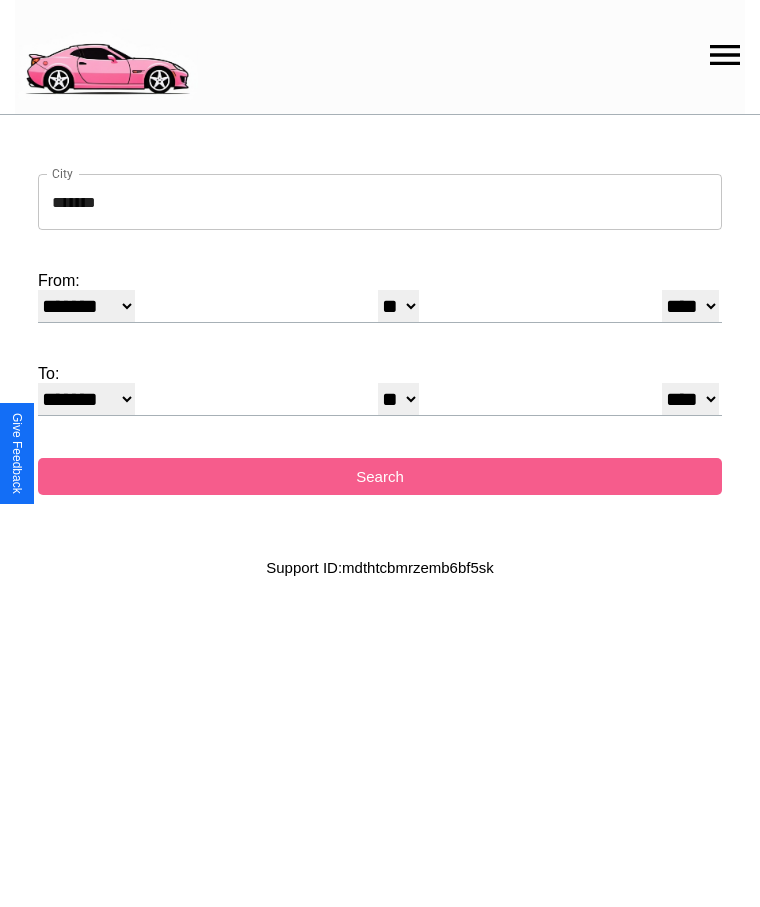 click on "* * * * * * * * * ** ** ** ** ** ** ** ** ** ** ** ** ** ** ** ** ** ** ** ** ** **" at bounding box center (398, 306) 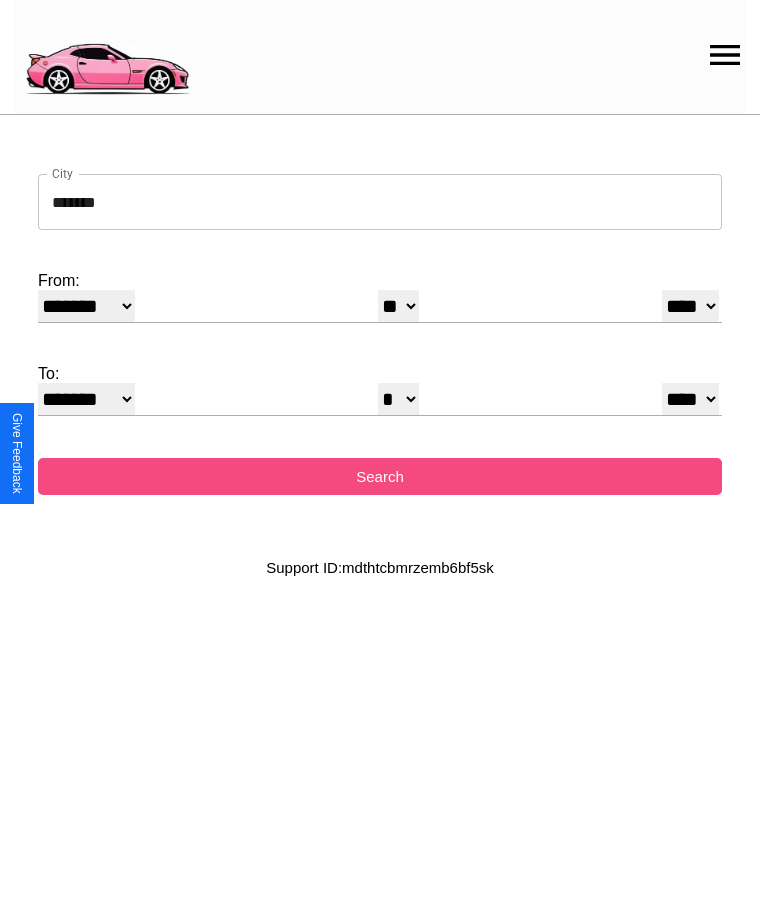 click on "Search" at bounding box center [380, 476] 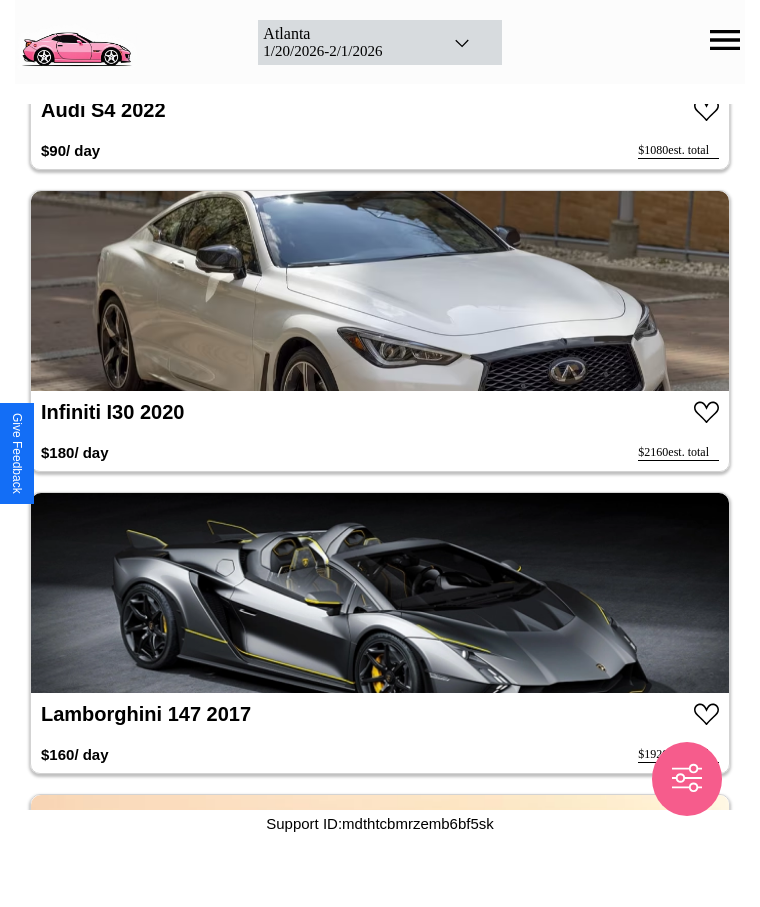 scroll, scrollTop: 2838, scrollLeft: 0, axis: vertical 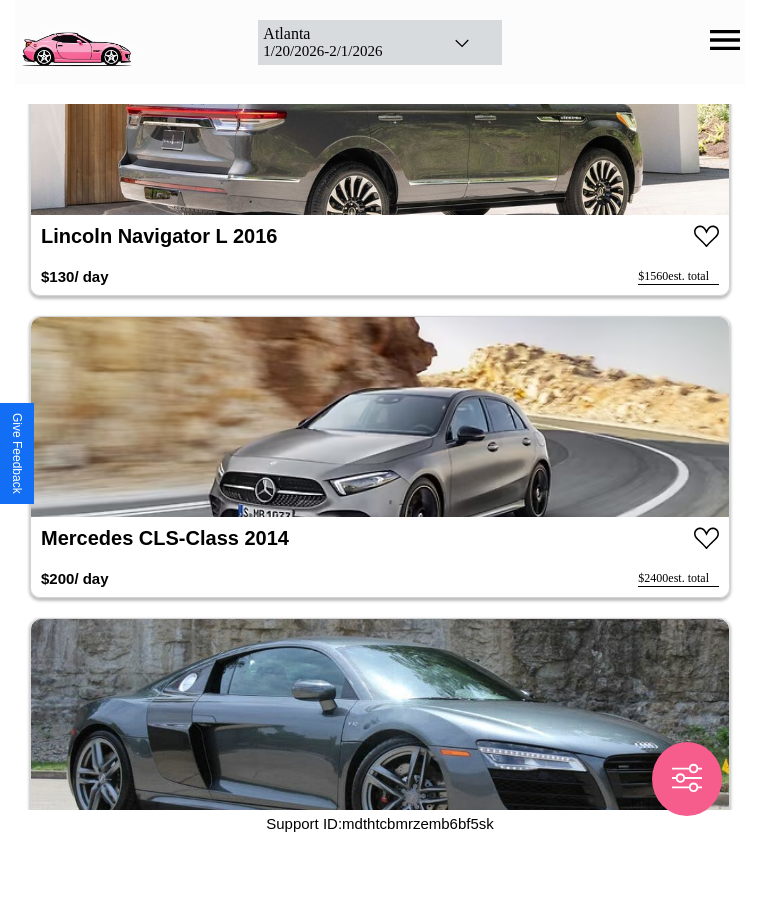 click at bounding box center [380, 417] 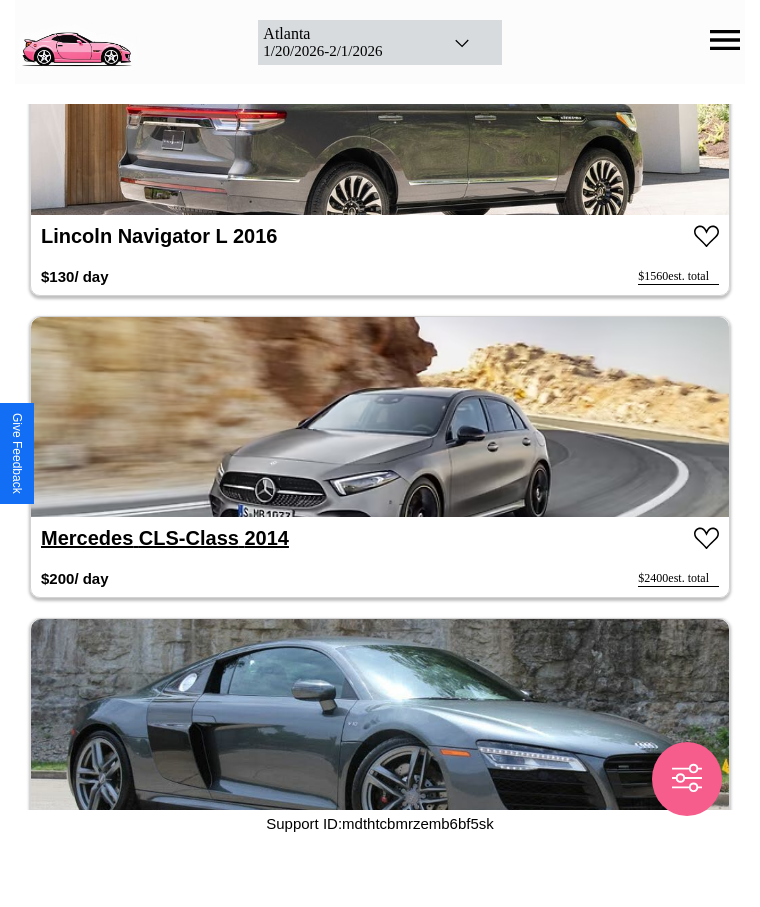 click on "Mercedes   CLS-Class   2014" at bounding box center (165, 538) 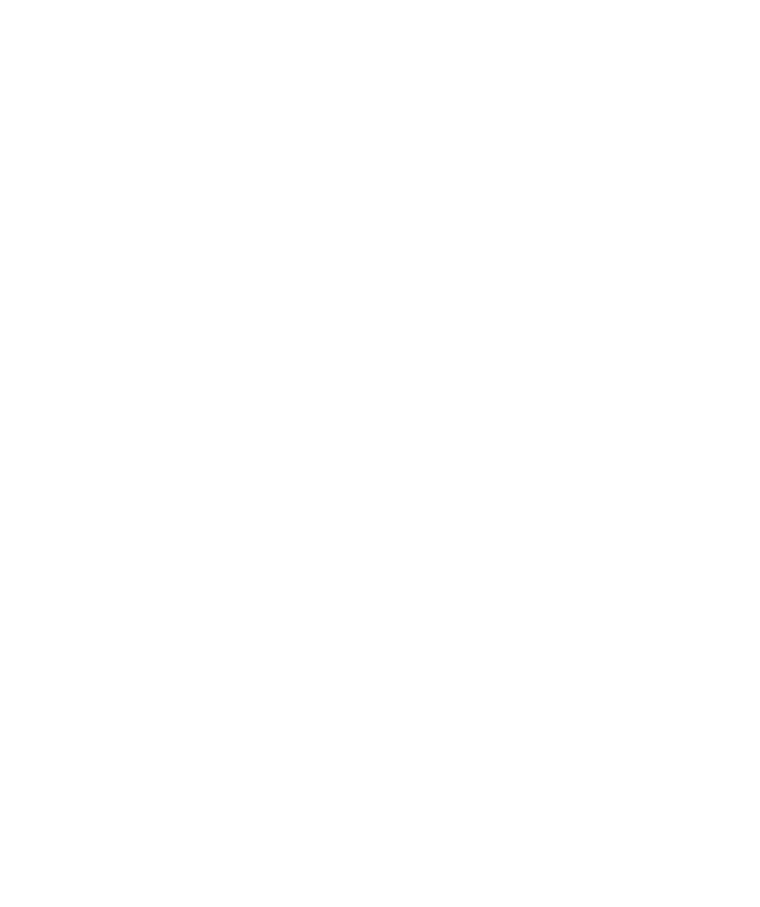 scroll, scrollTop: 0, scrollLeft: 0, axis: both 